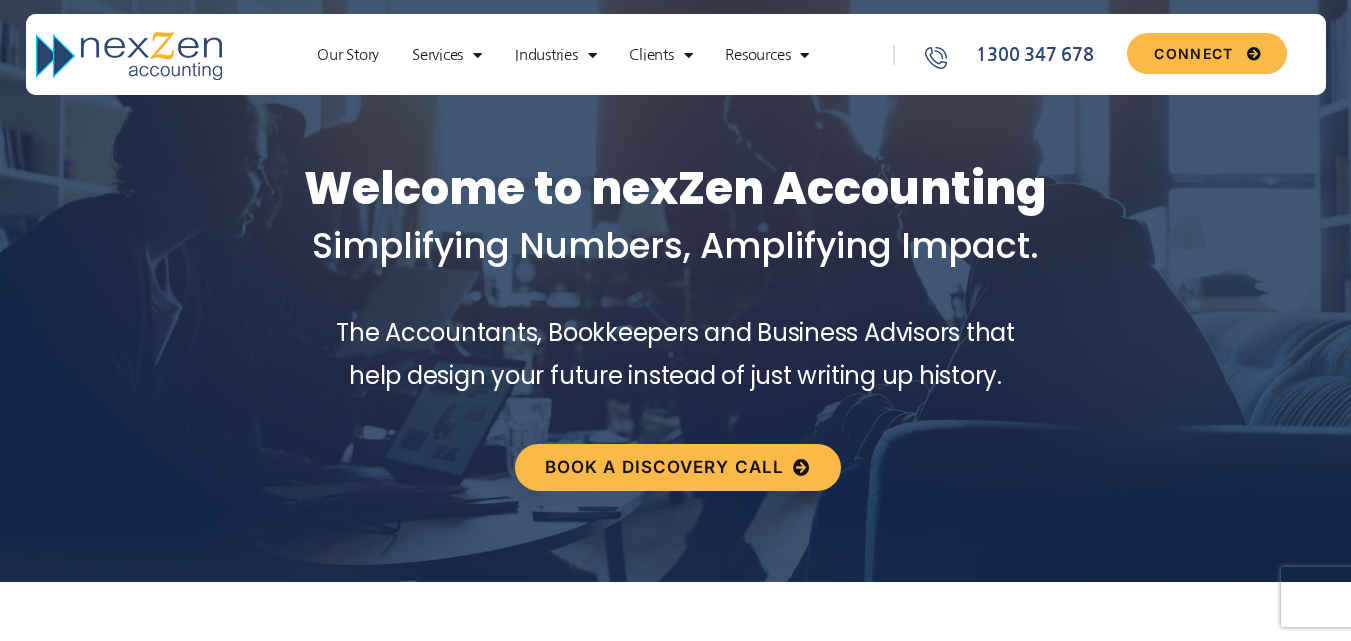 scroll, scrollTop: 0, scrollLeft: 0, axis: both 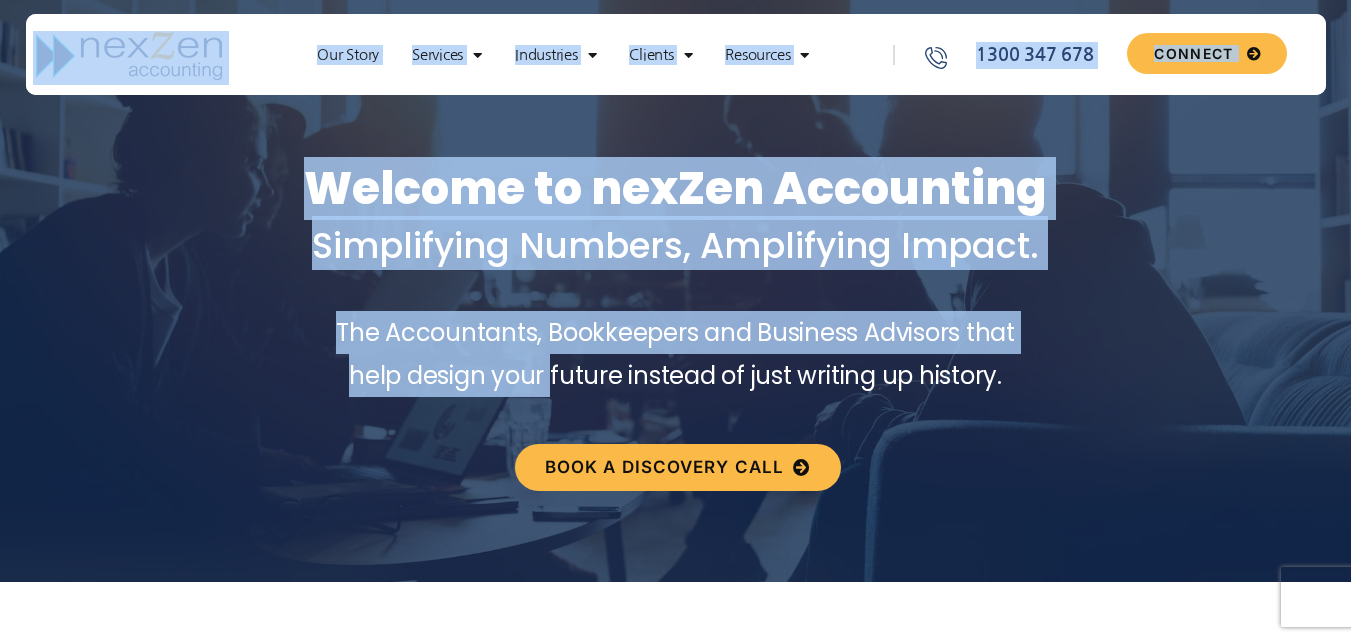 drag, startPoint x: 362, startPoint y: 10, endPoint x: 989, endPoint y: -87, distance: 634.4588 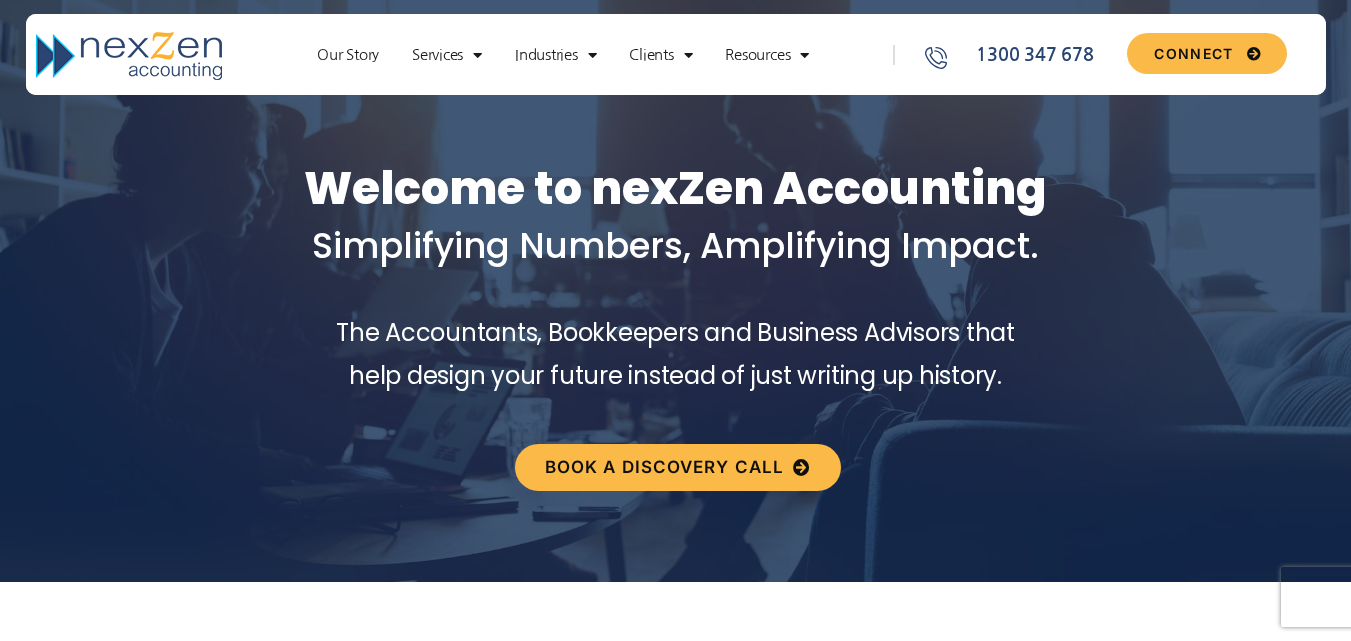 click on "Welcome to nexZen Accounting
Simplifying Numbers, Amplifying Impact." at bounding box center (675, 216) 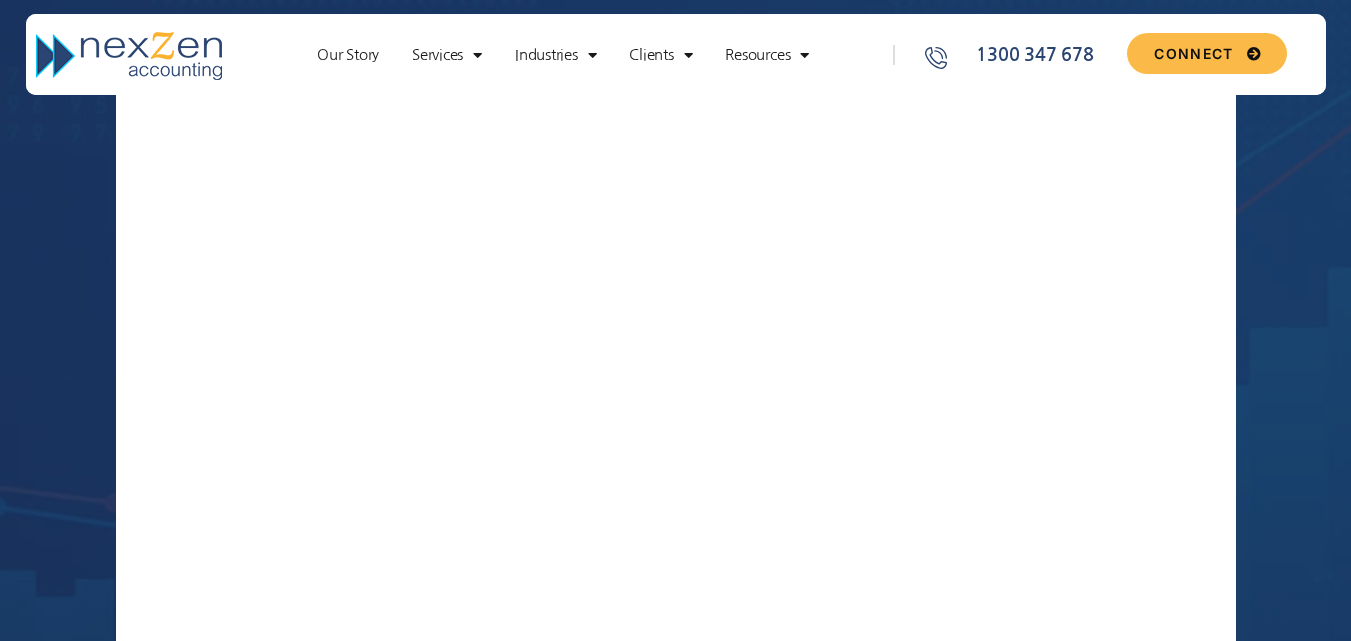 scroll, scrollTop: 6100, scrollLeft: 0, axis: vertical 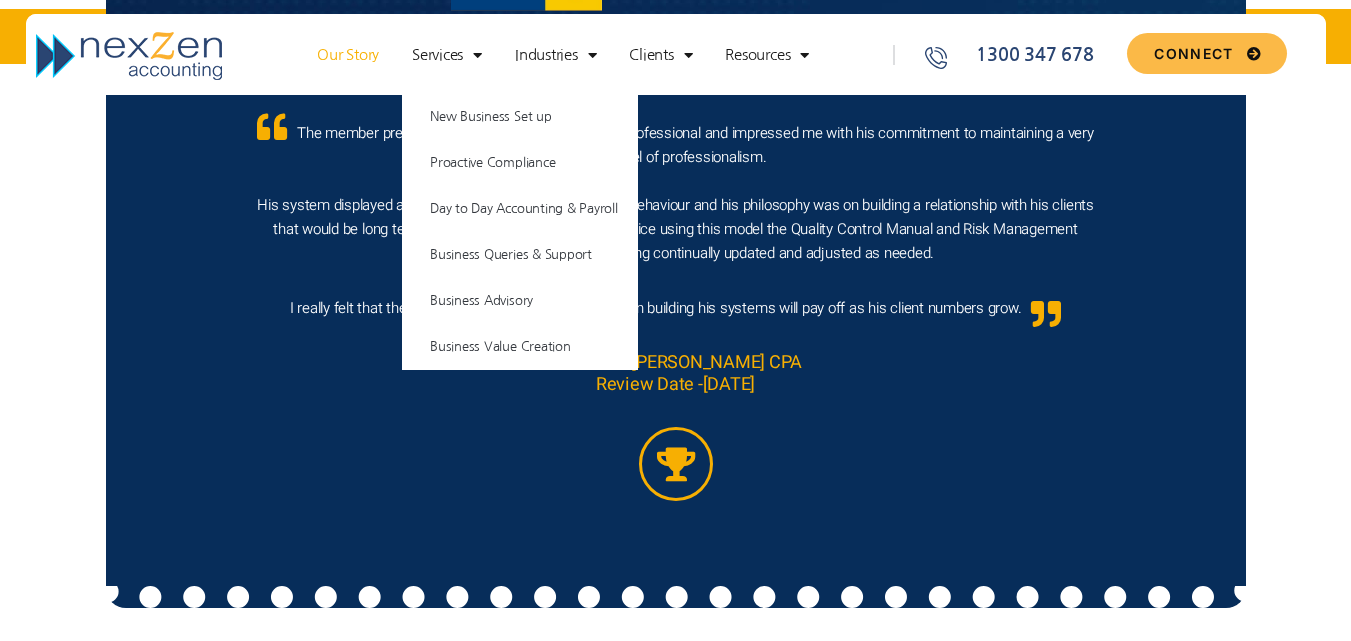click on "Our Story" 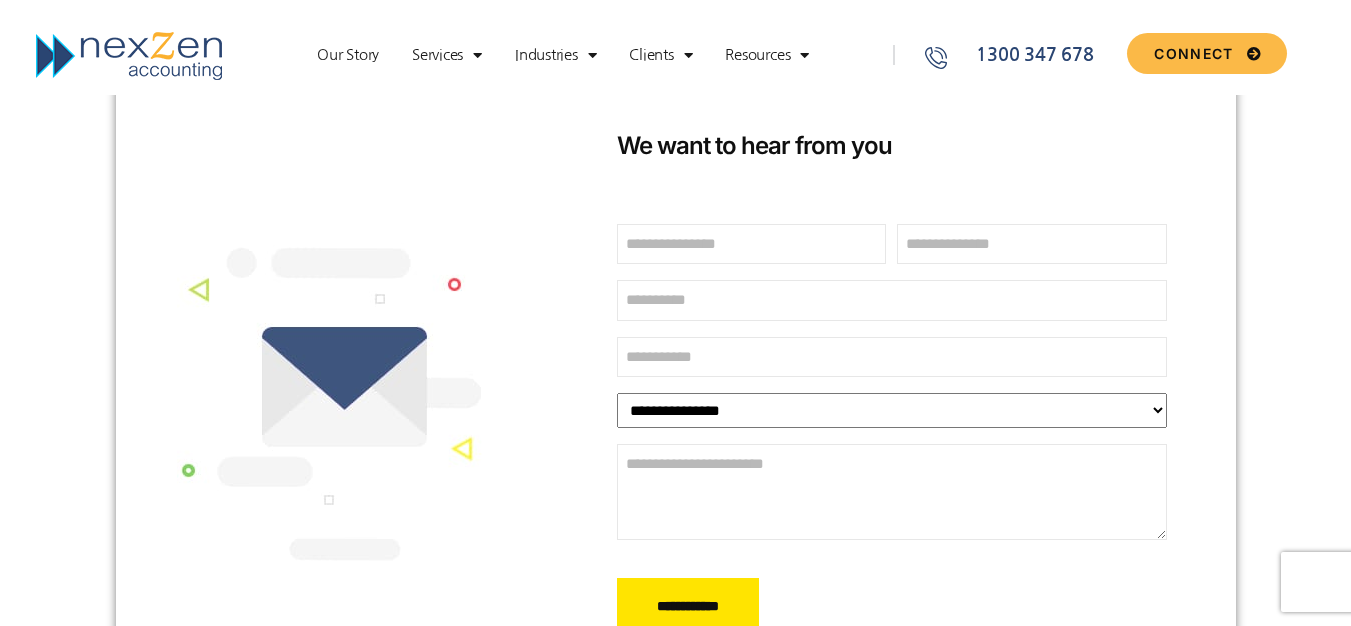 scroll, scrollTop: 353, scrollLeft: 0, axis: vertical 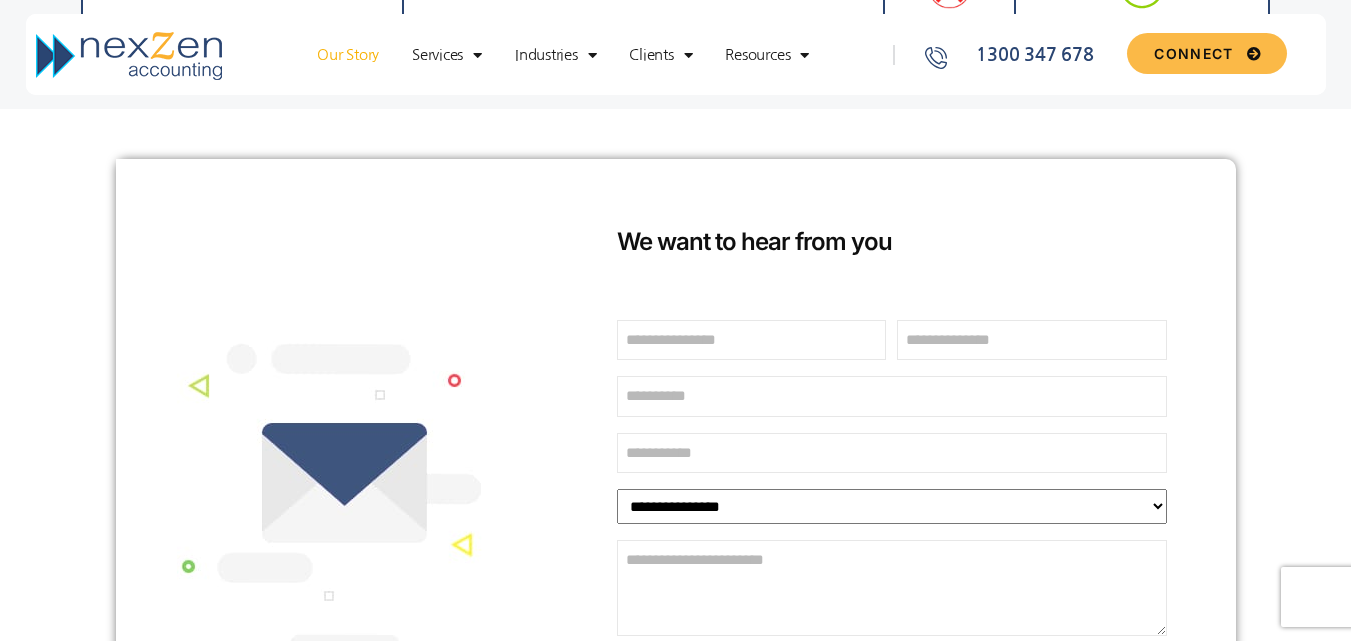 drag, startPoint x: 1361, startPoint y: 28, endPoint x: 1365, endPoint y: 329, distance: 301.02658 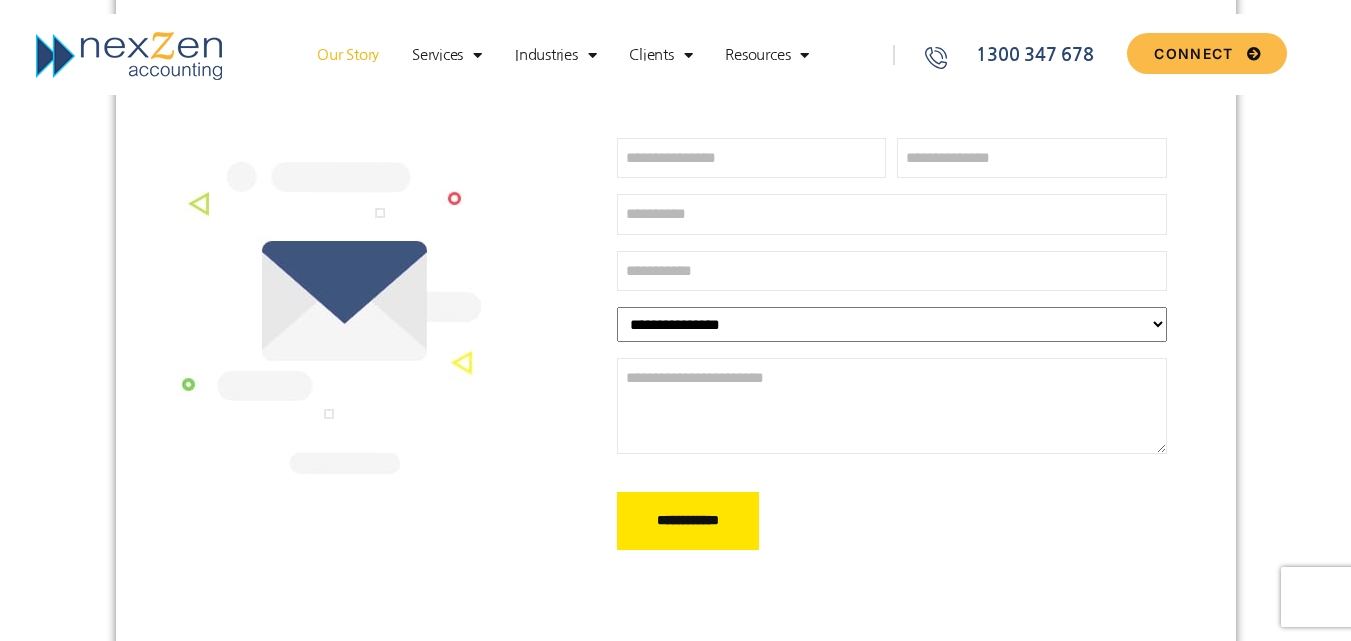 scroll, scrollTop: 5555, scrollLeft: 0, axis: vertical 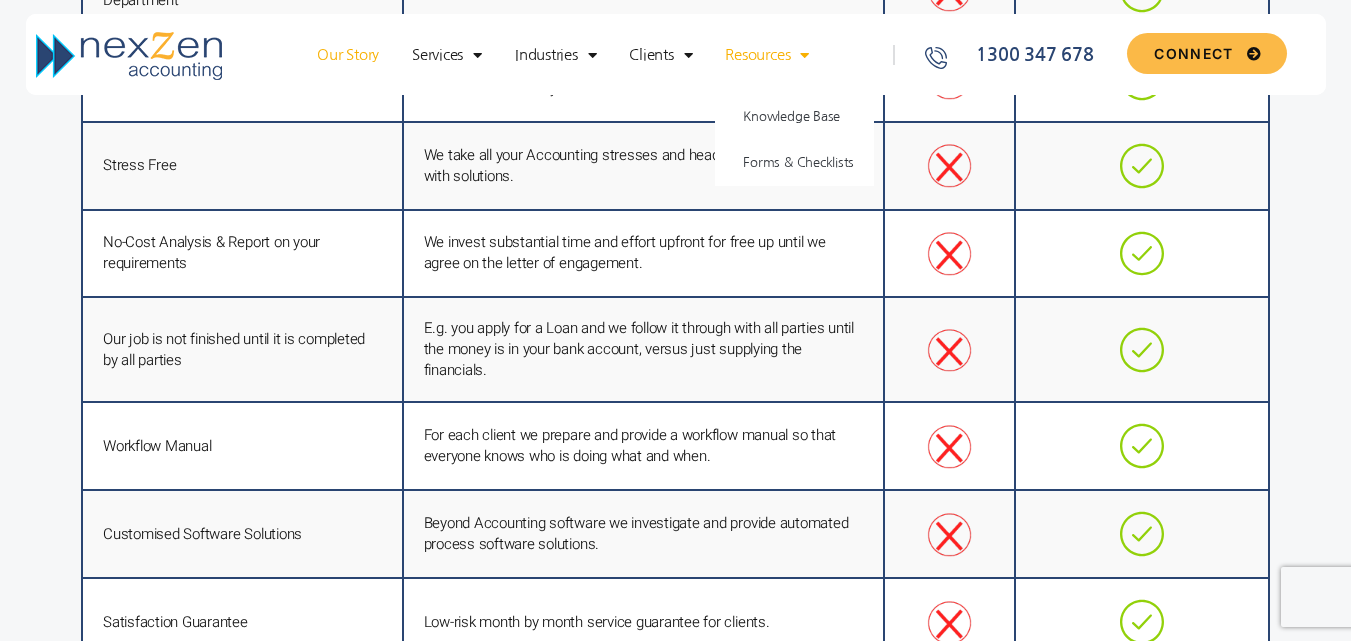 click at bounding box center [131, 58] 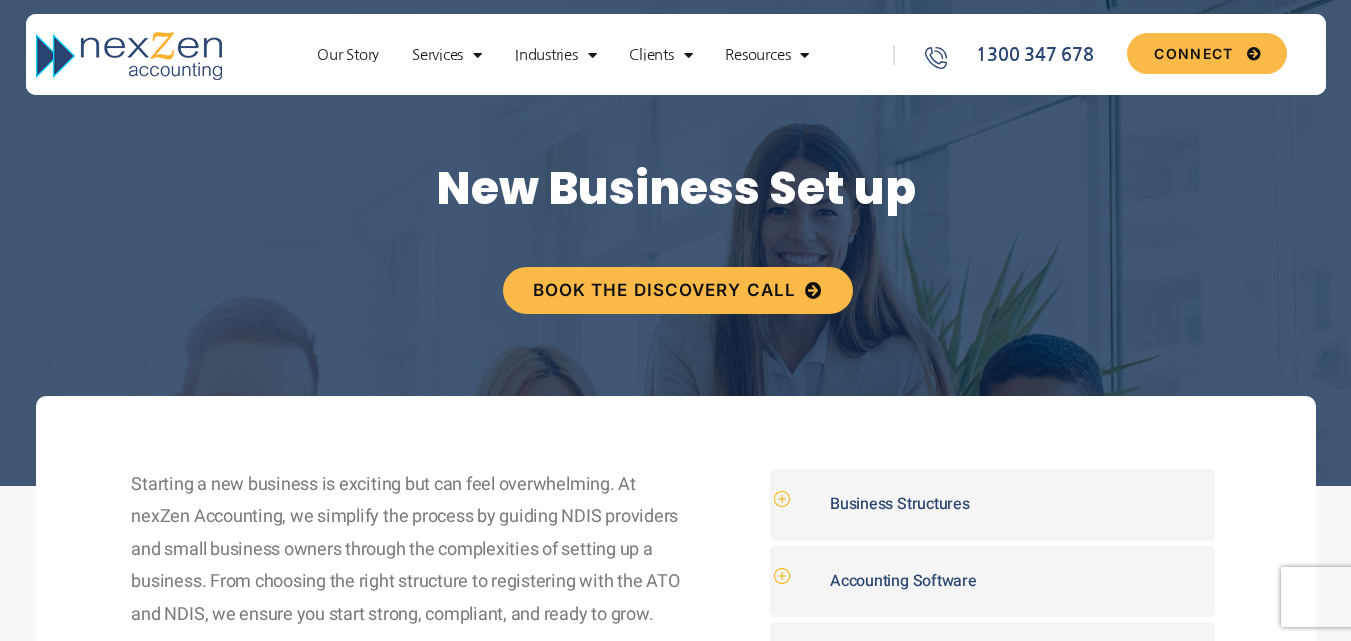 scroll, scrollTop: 0, scrollLeft: 0, axis: both 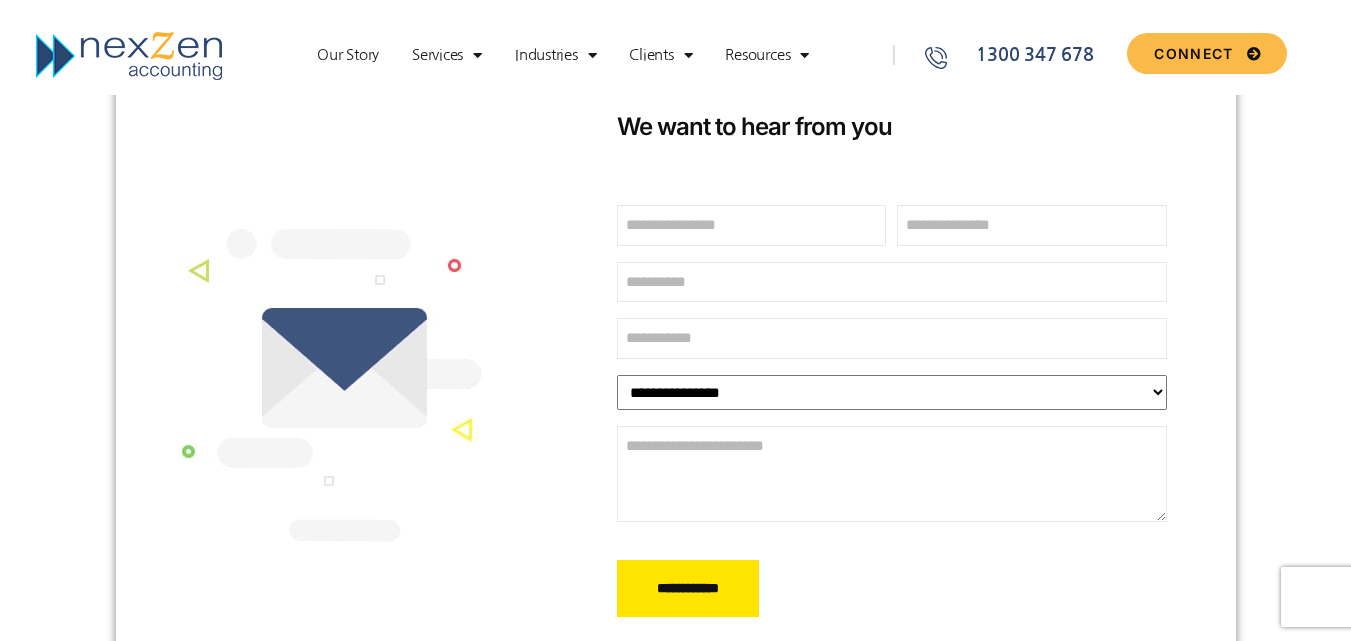 drag, startPoint x: 0, startPoint y: 0, endPoint x: 1365, endPoint y: 145, distance: 1372.6798 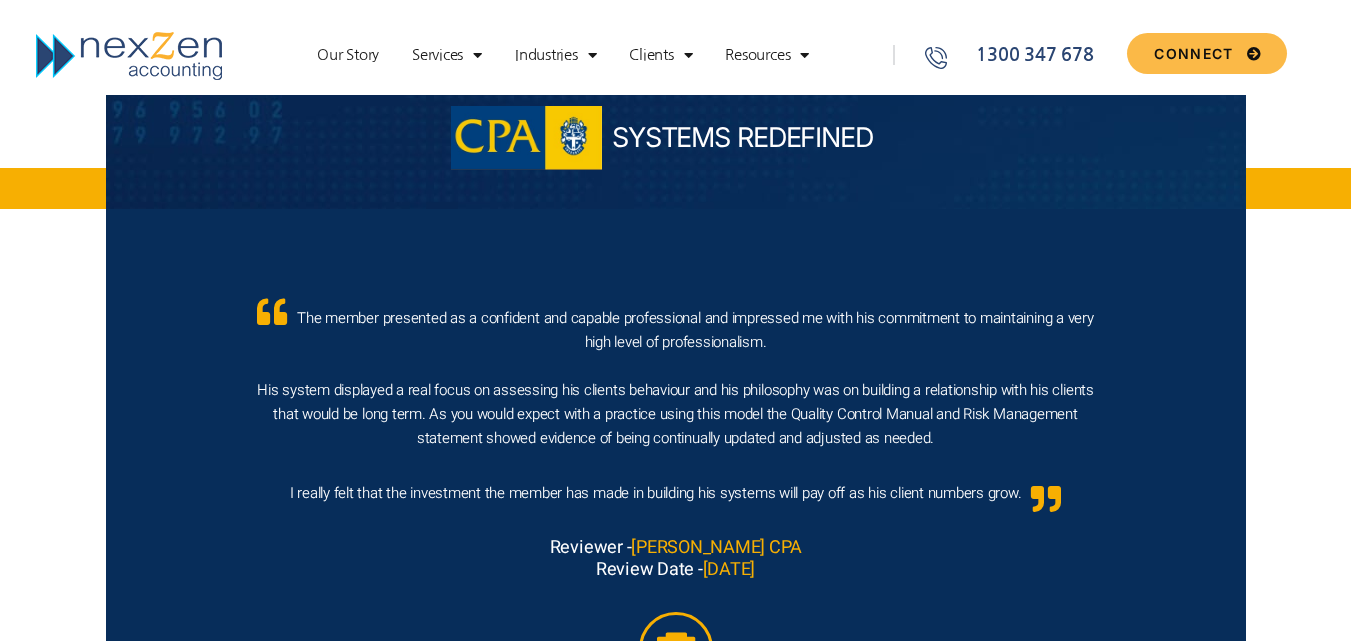 scroll, scrollTop: 5500, scrollLeft: 0, axis: vertical 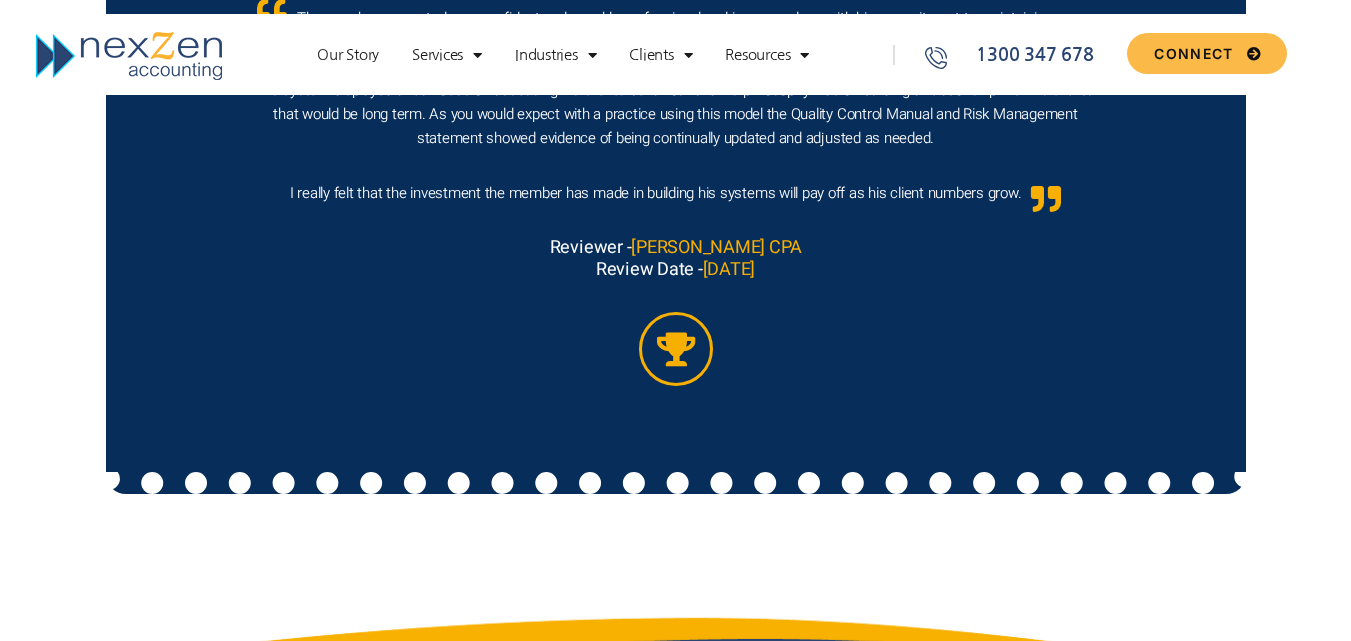 click at bounding box center (131, 58) 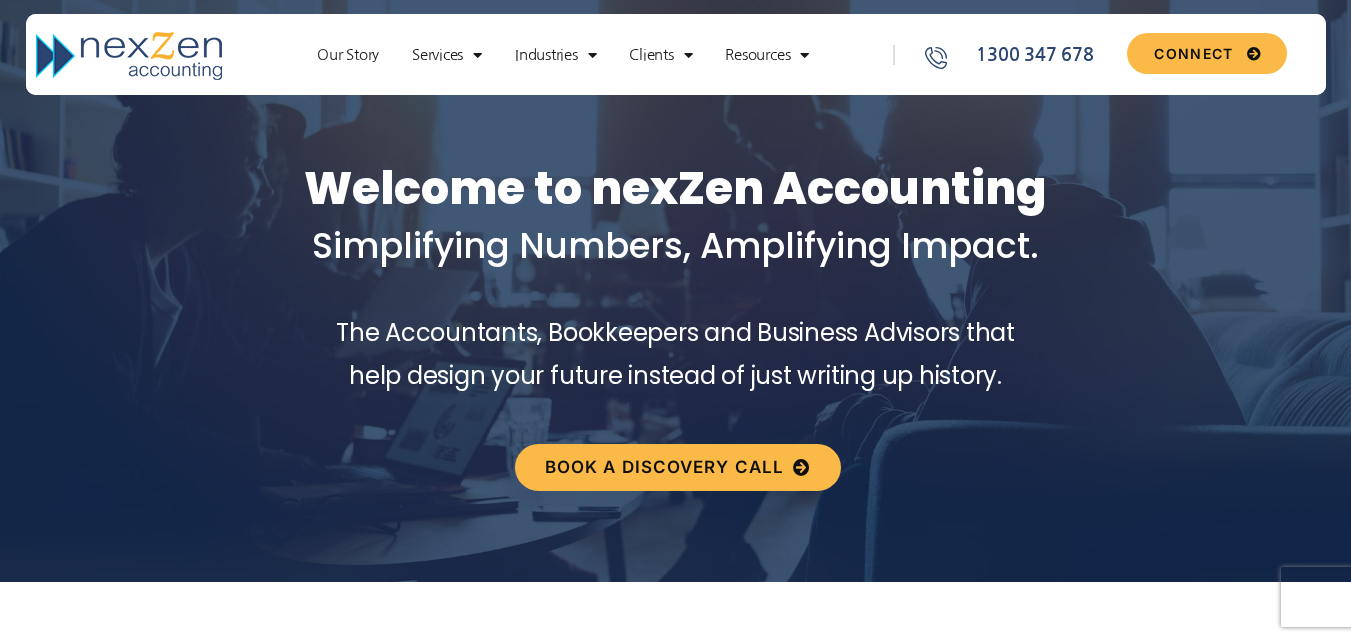 scroll, scrollTop: 0, scrollLeft: 0, axis: both 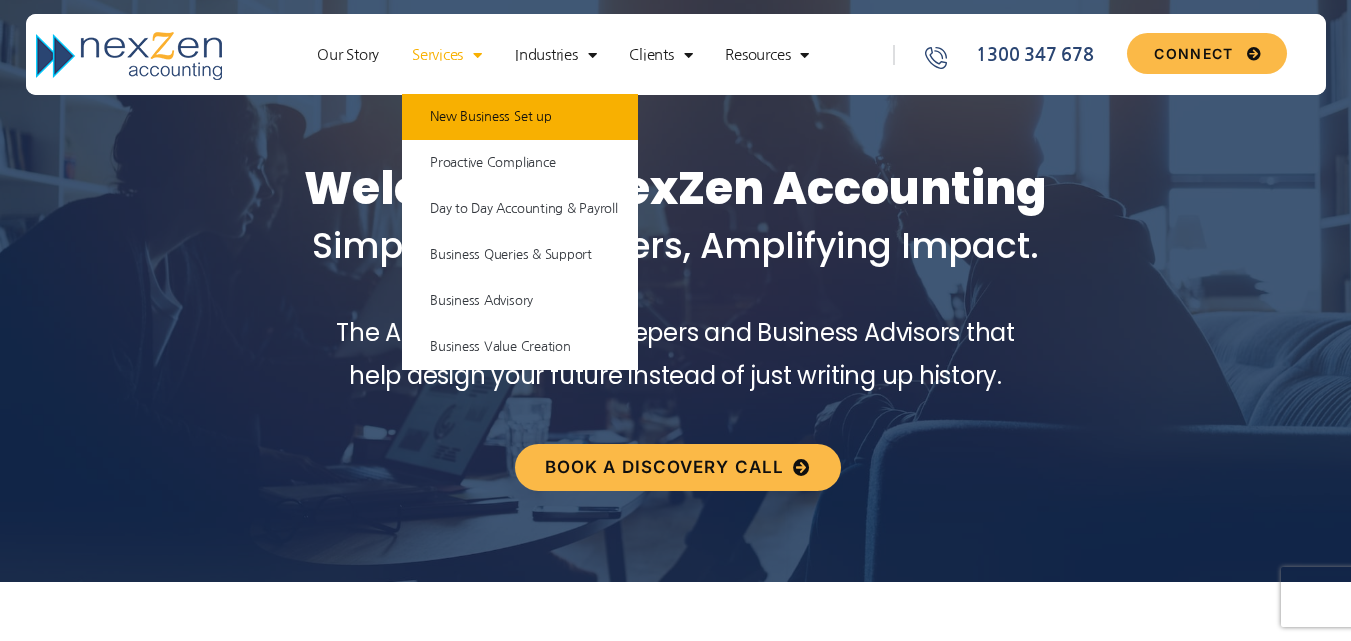 click on "New Business Set up" 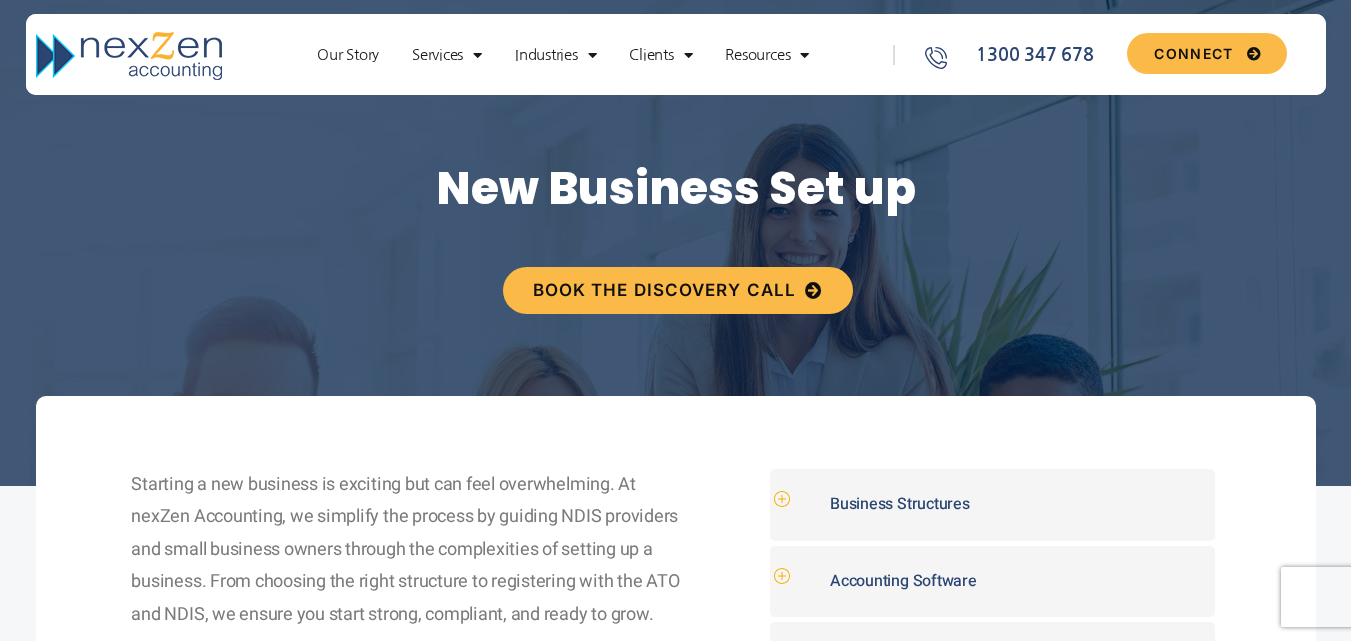 scroll, scrollTop: 0, scrollLeft: 0, axis: both 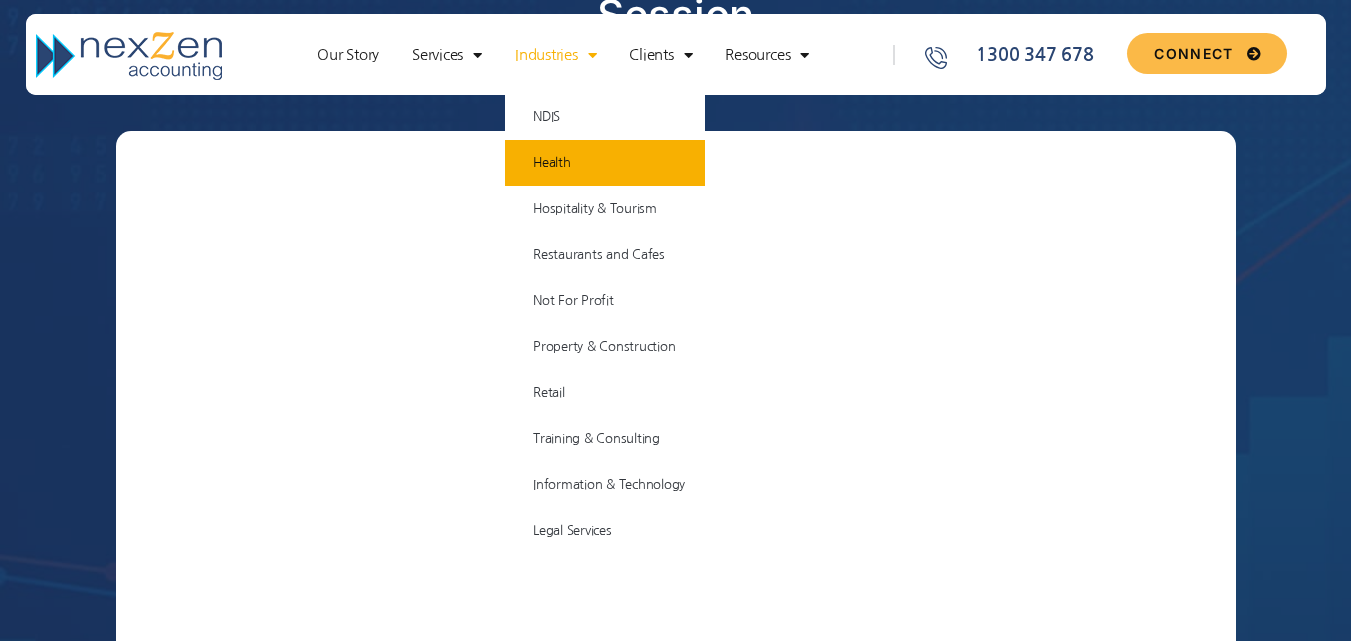 click on "Health" 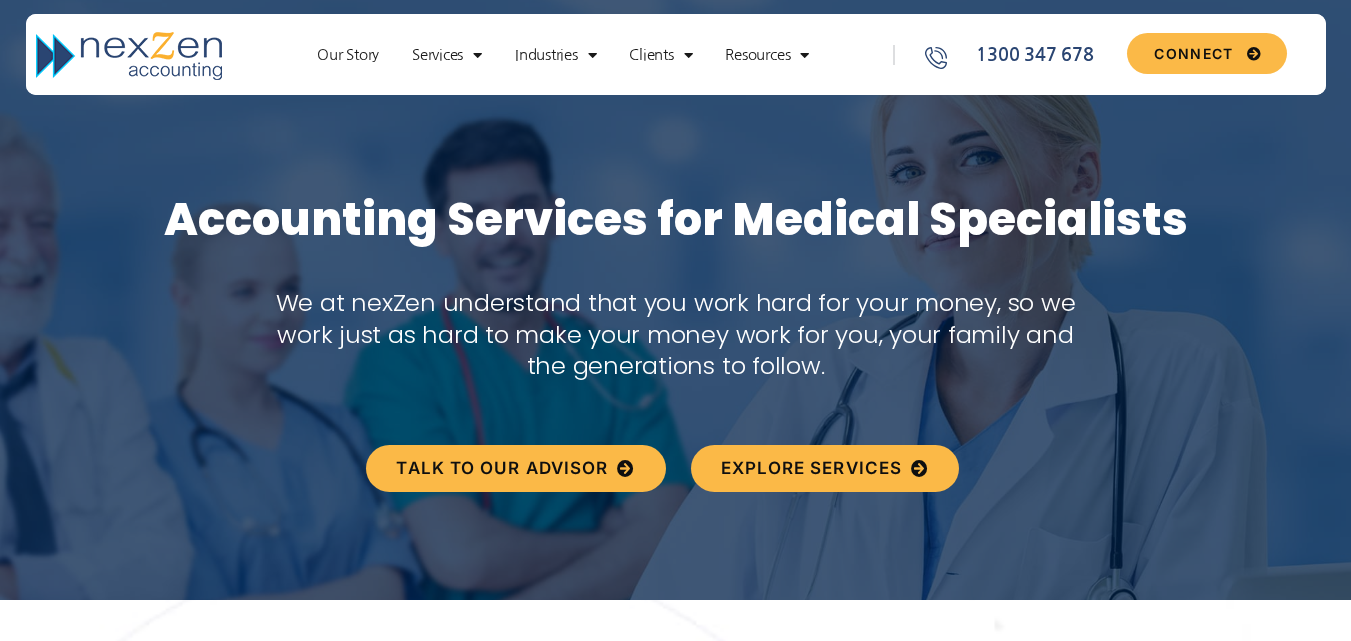scroll, scrollTop: 0, scrollLeft: 0, axis: both 